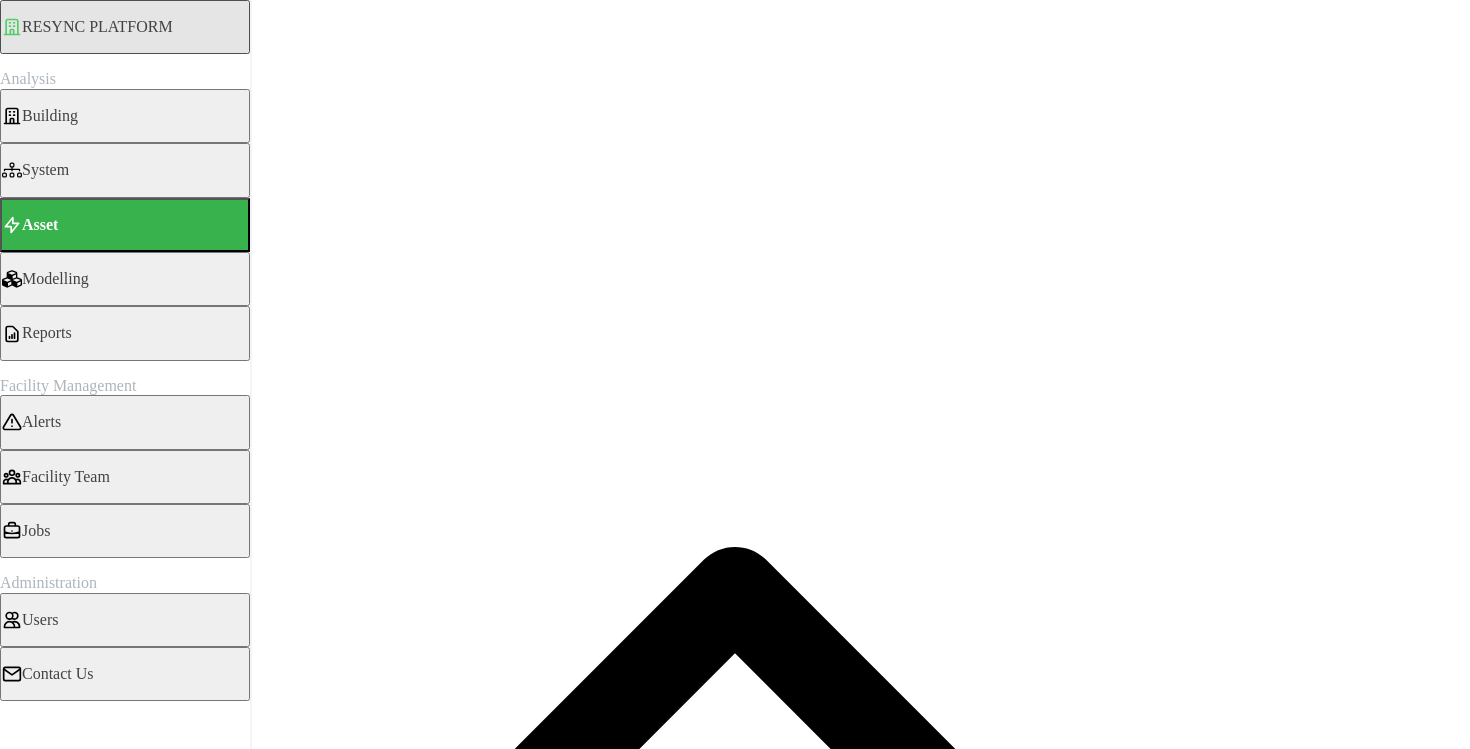 scroll, scrollTop: 0, scrollLeft: 0, axis: both 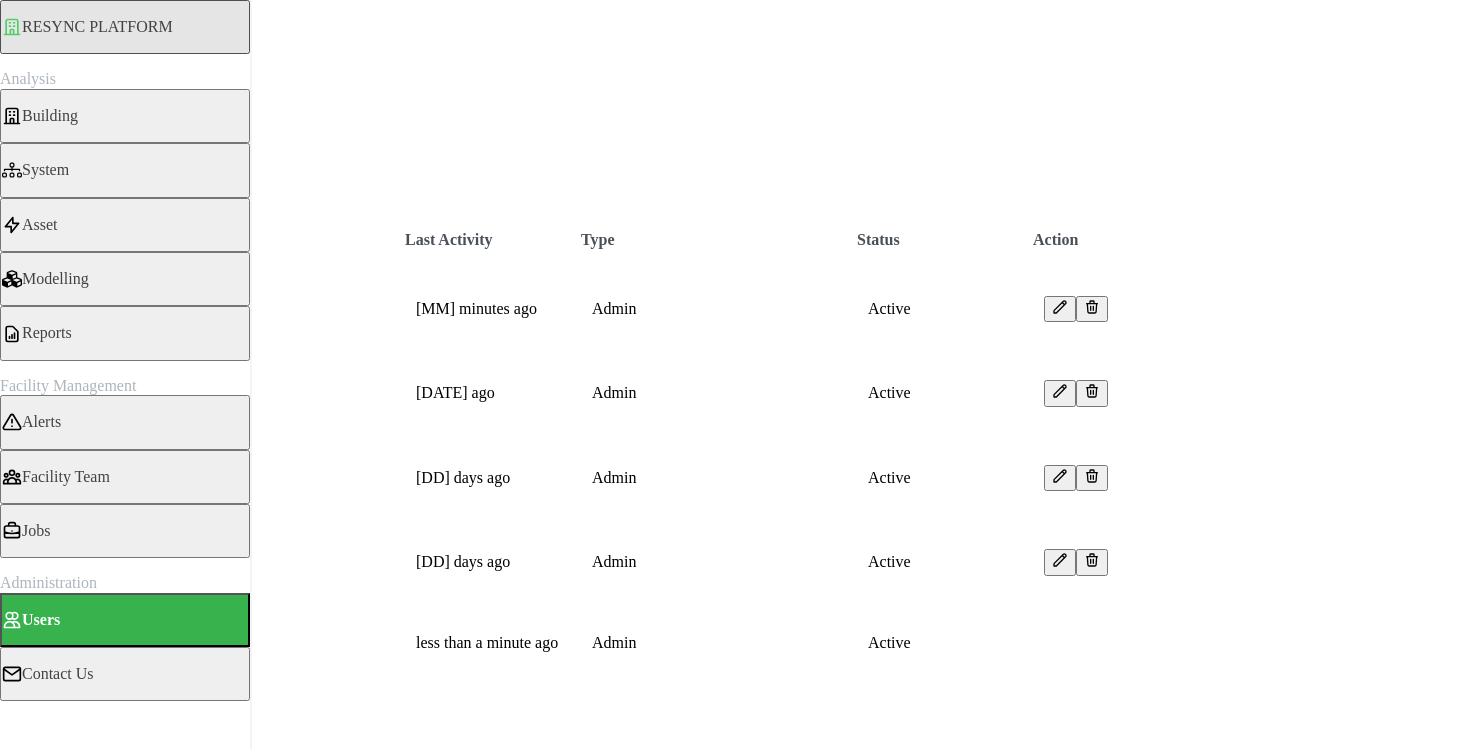 click on "Asset" at bounding box center [125, 225] 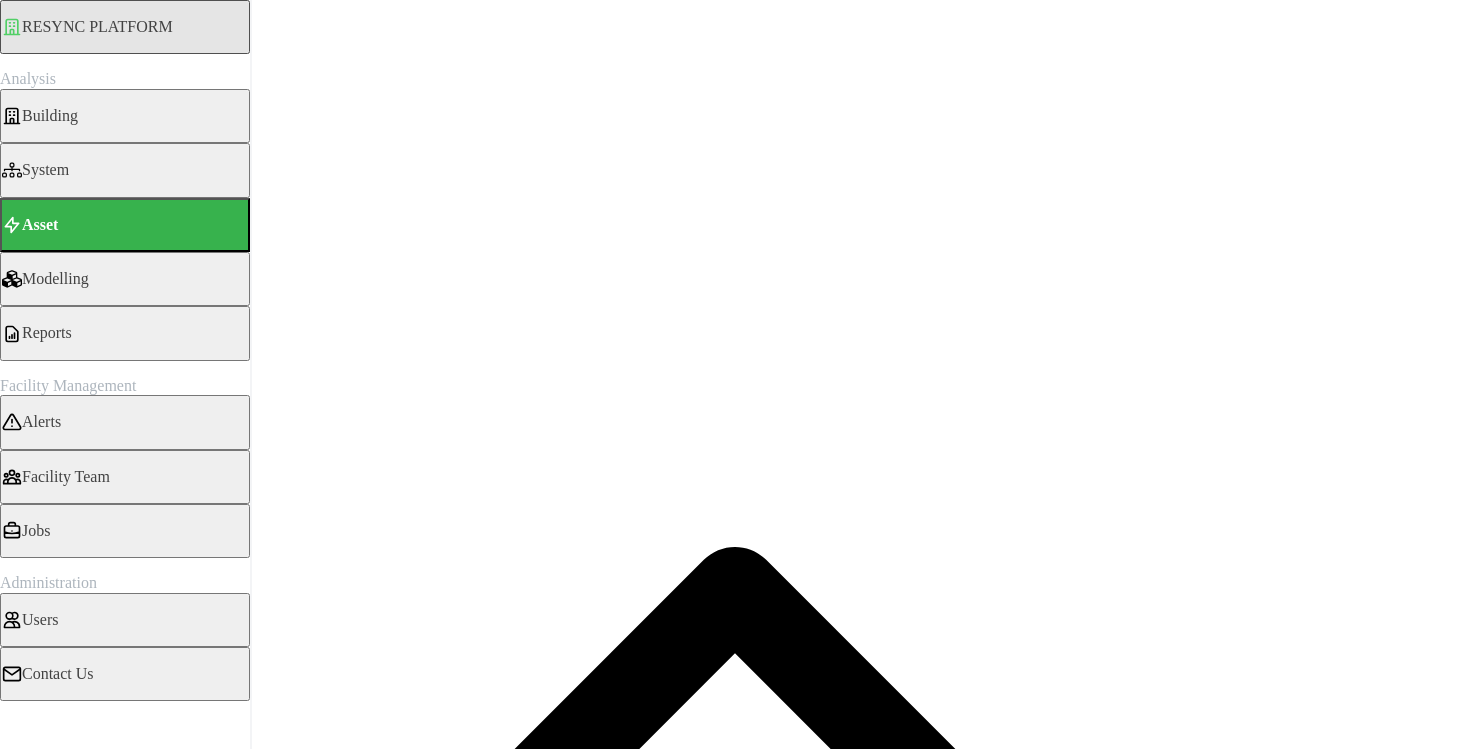click on "Air Handling Unit" at bounding box center (100, 236) 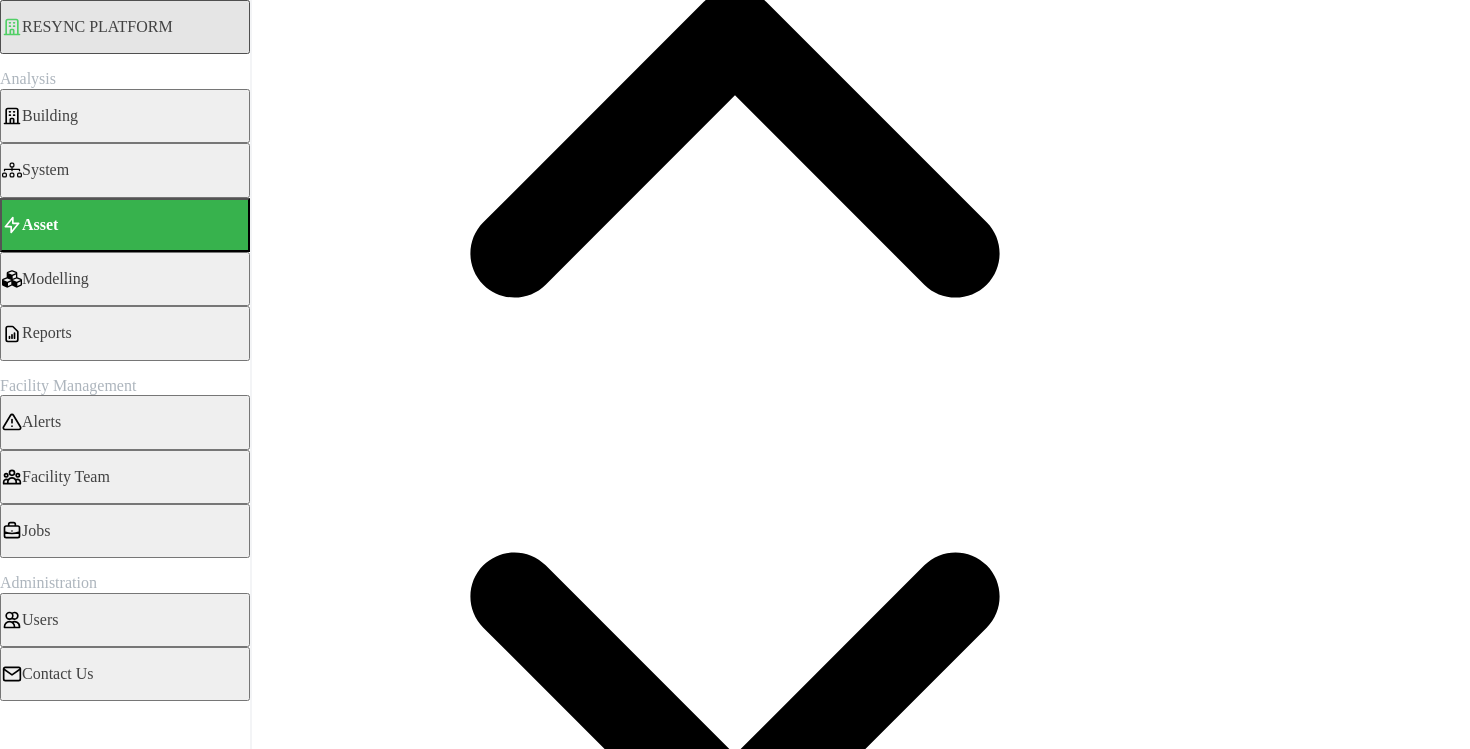 scroll, scrollTop: 598, scrollLeft: 0, axis: vertical 